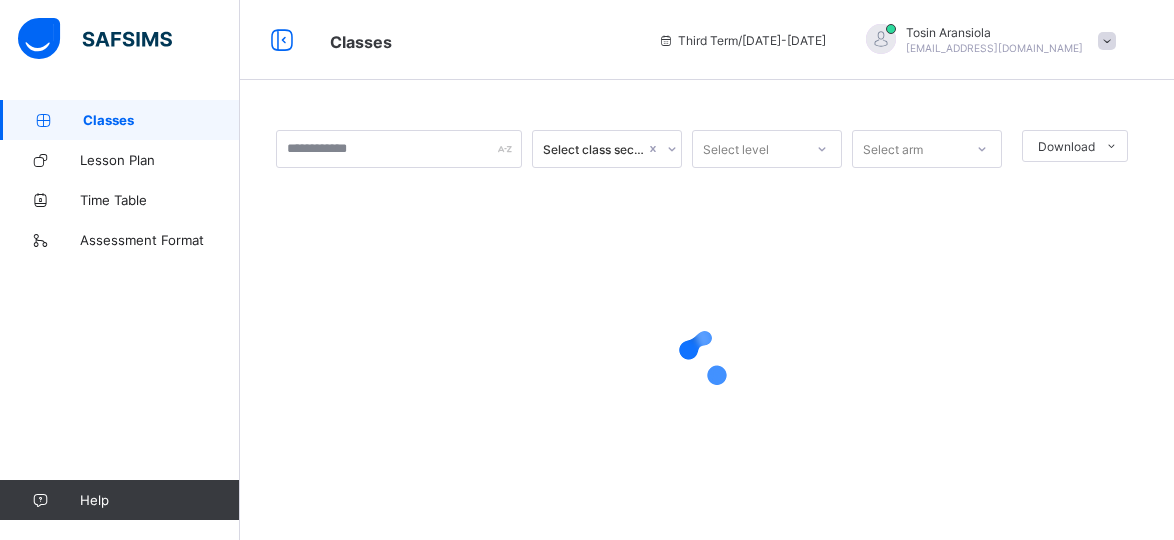scroll, scrollTop: 0, scrollLeft: 0, axis: both 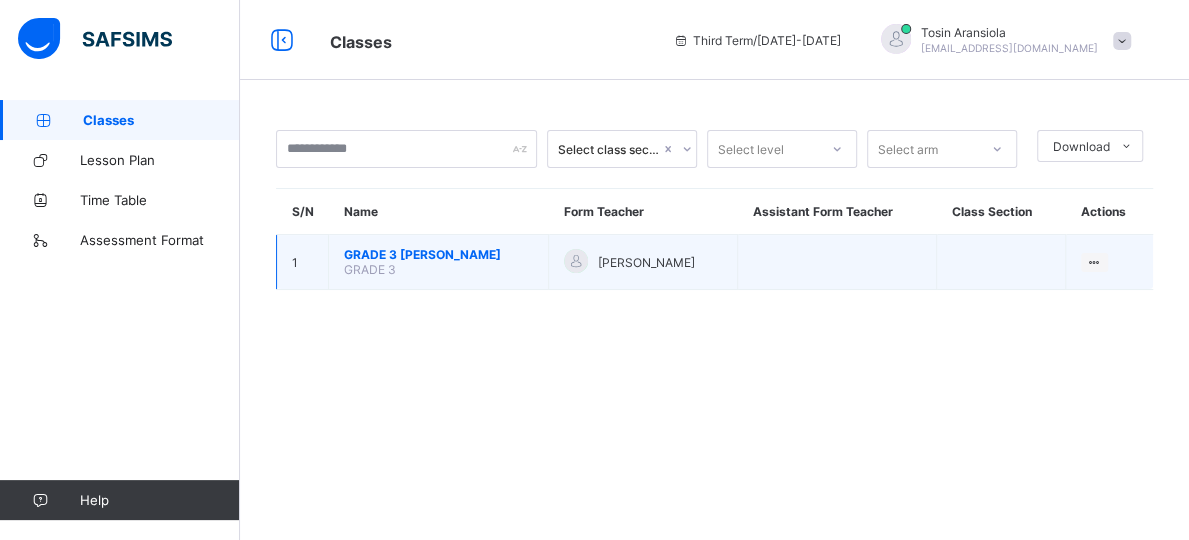 click on "GRADE 3   [PERSON_NAME]" at bounding box center (438, 254) 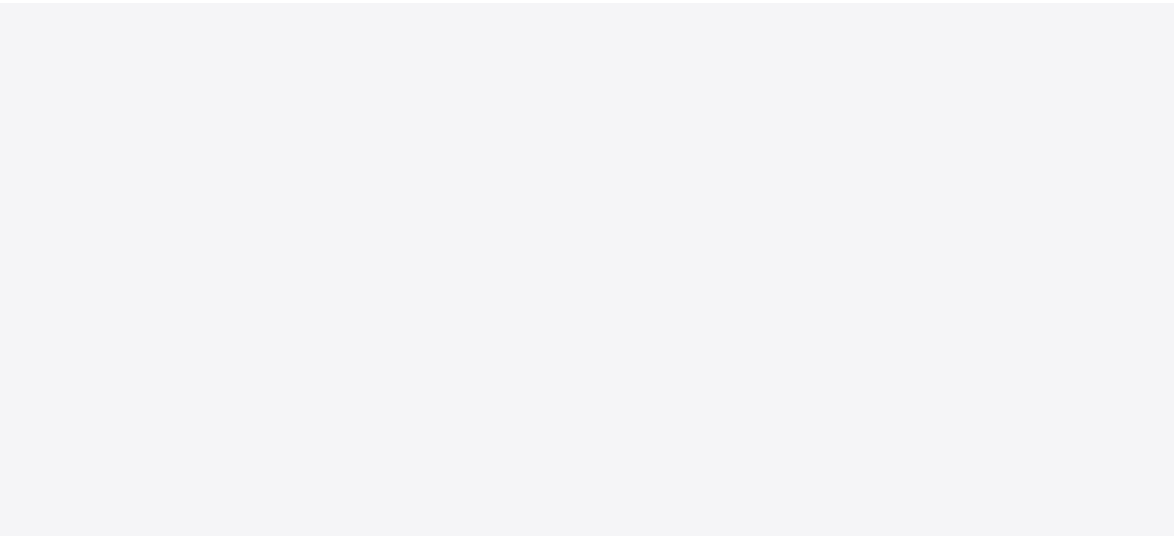 scroll, scrollTop: 0, scrollLeft: 0, axis: both 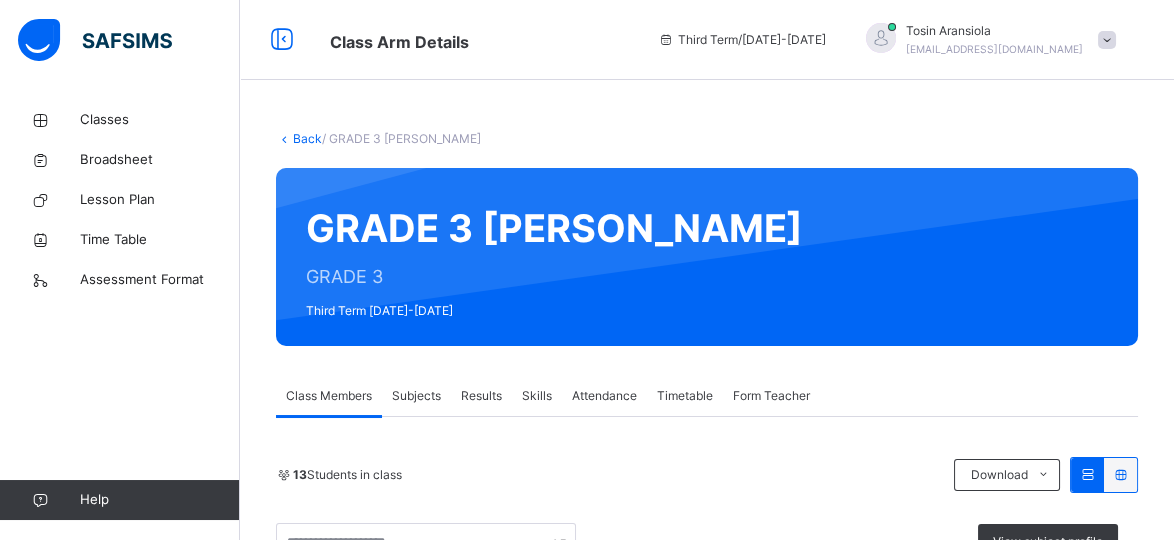 click on "Subjects" at bounding box center [416, 396] 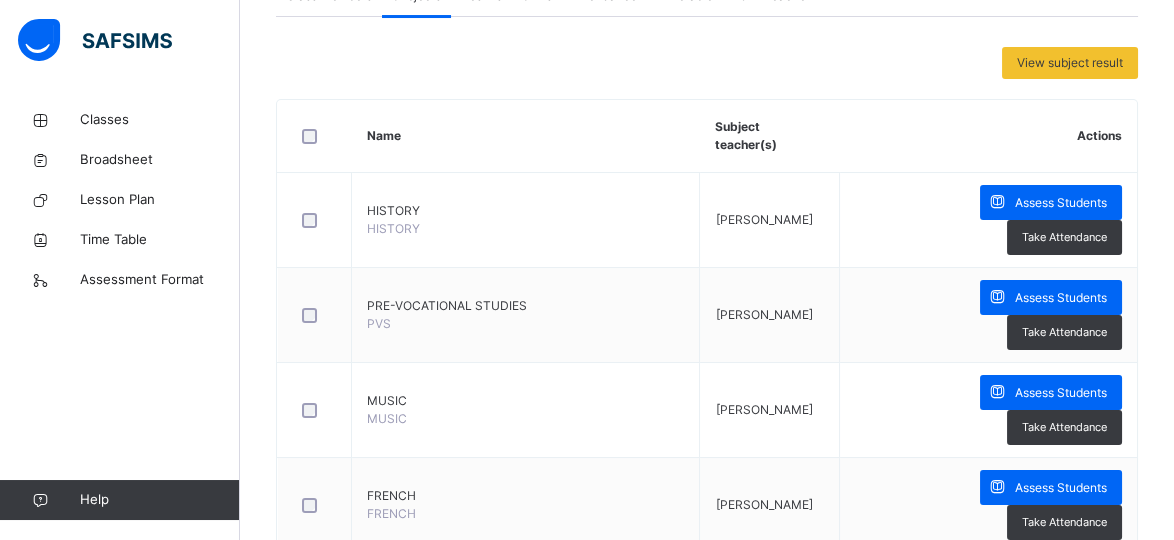 scroll, scrollTop: 493, scrollLeft: 0, axis: vertical 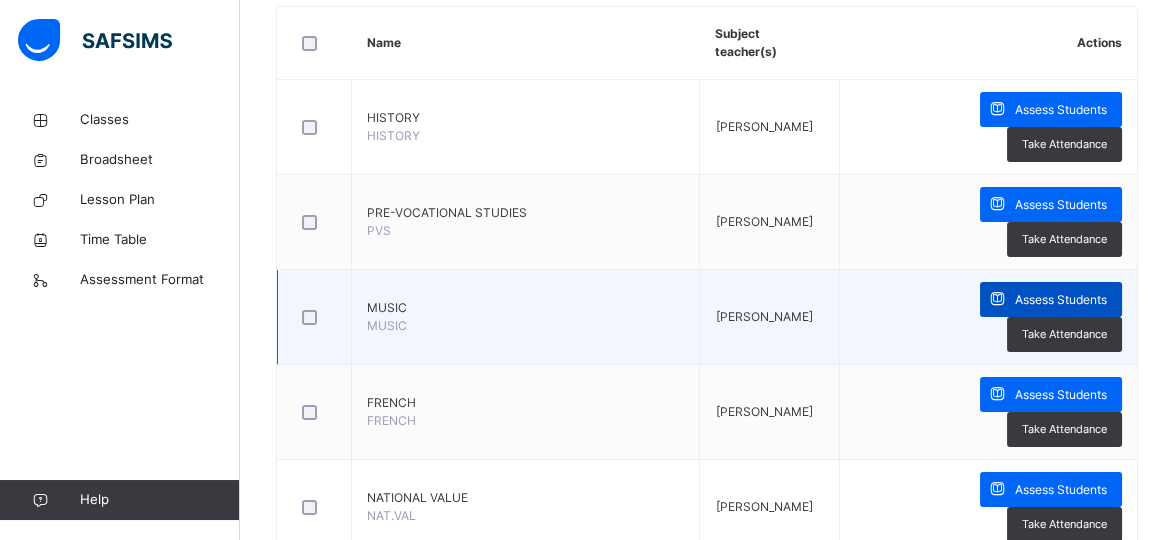 click on "Assess Students" at bounding box center [1061, 300] 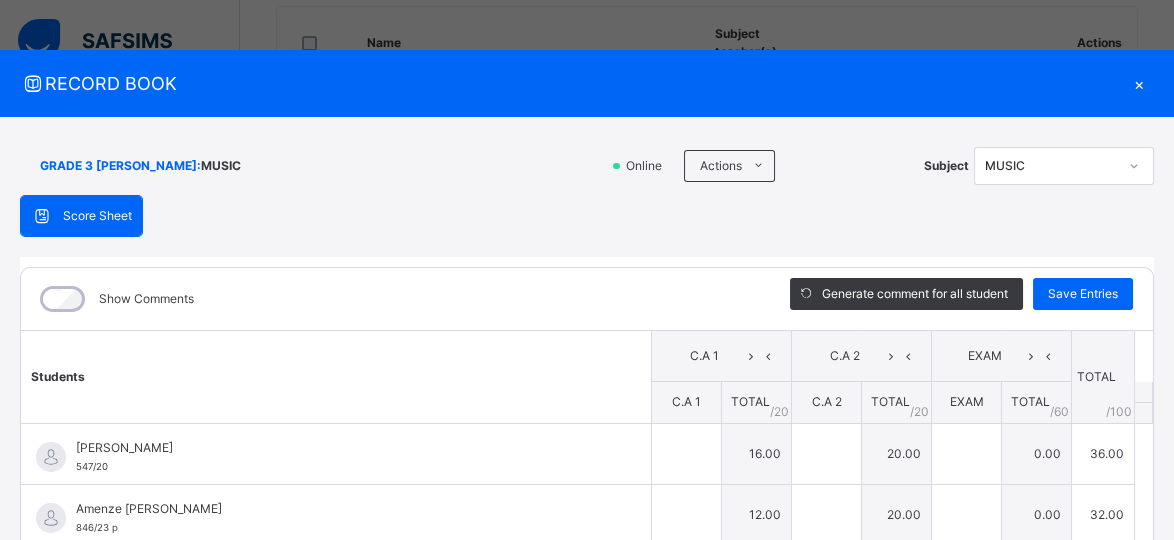 type on "**" 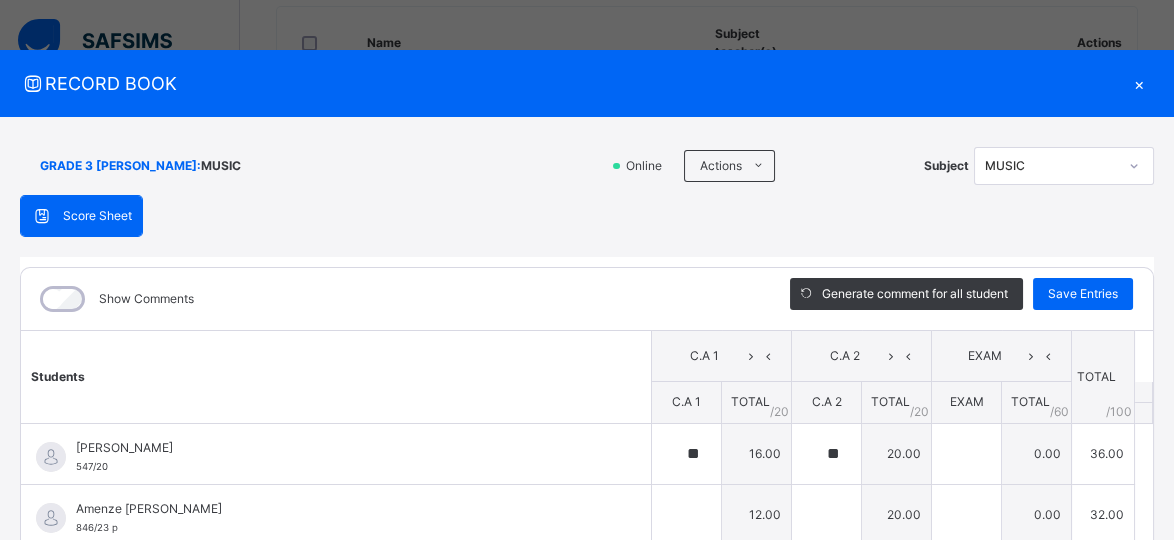 type on "**" 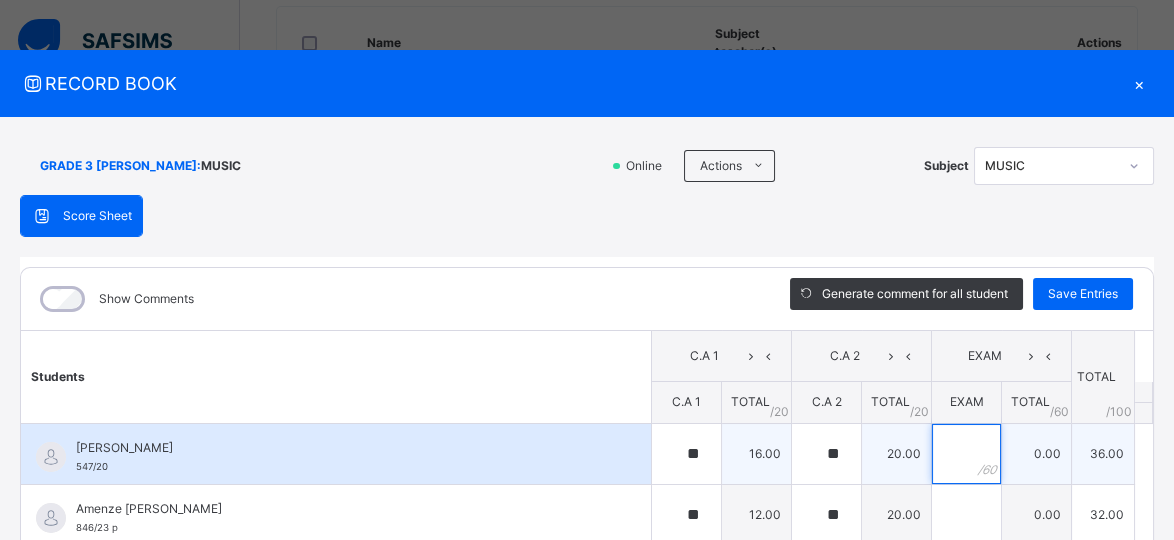 click at bounding box center [966, 454] 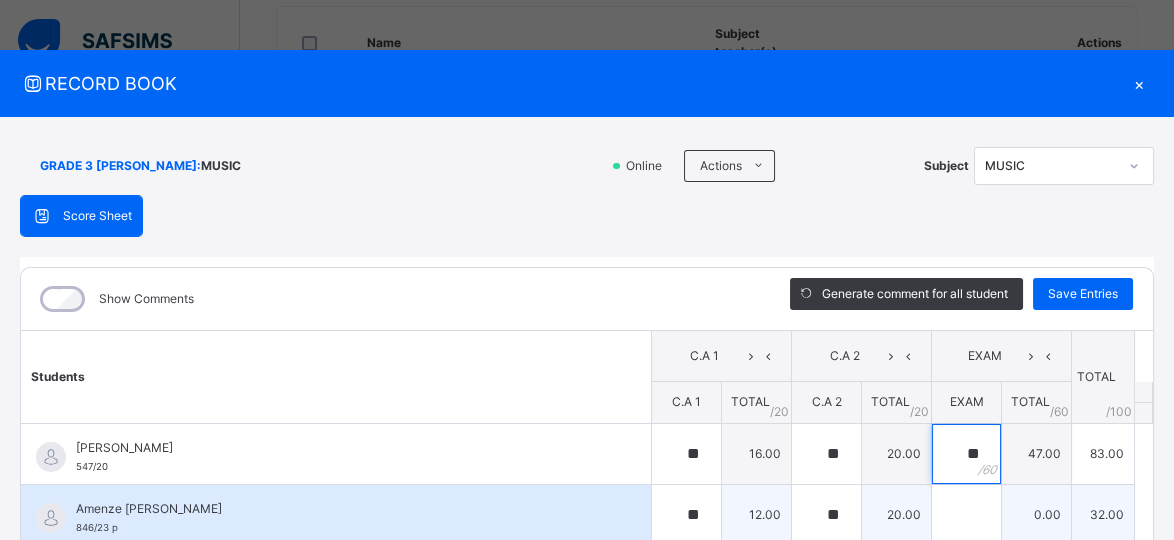 type on "**" 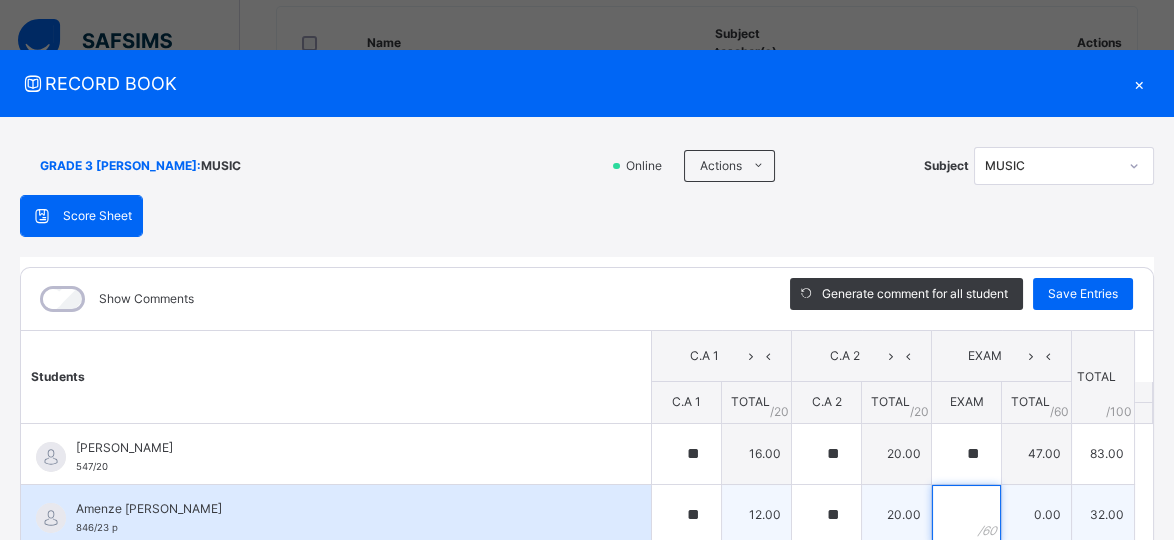 click at bounding box center (966, 515) 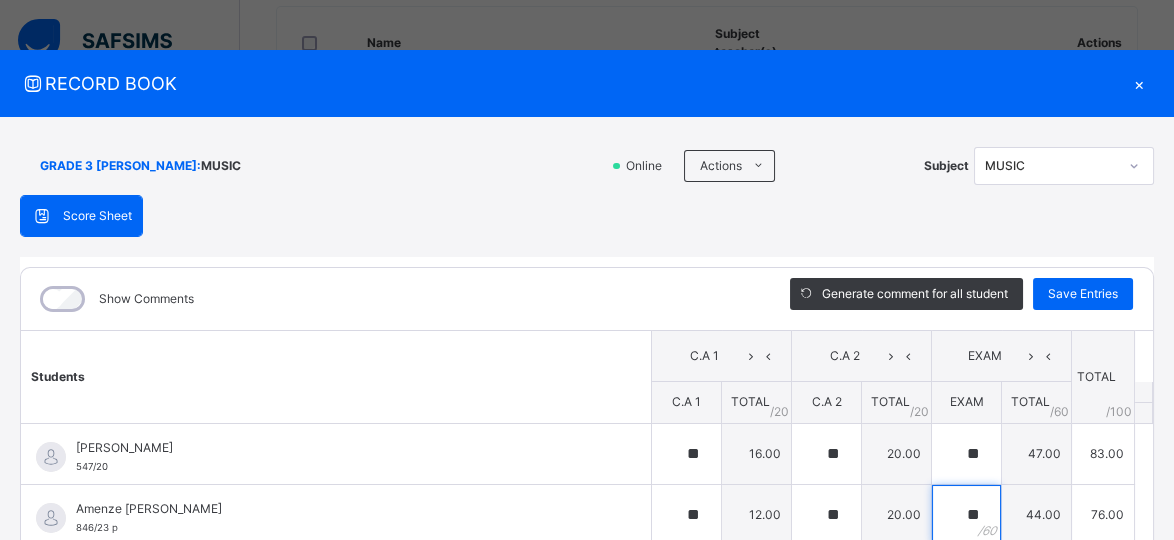 scroll, scrollTop: 370, scrollLeft: 0, axis: vertical 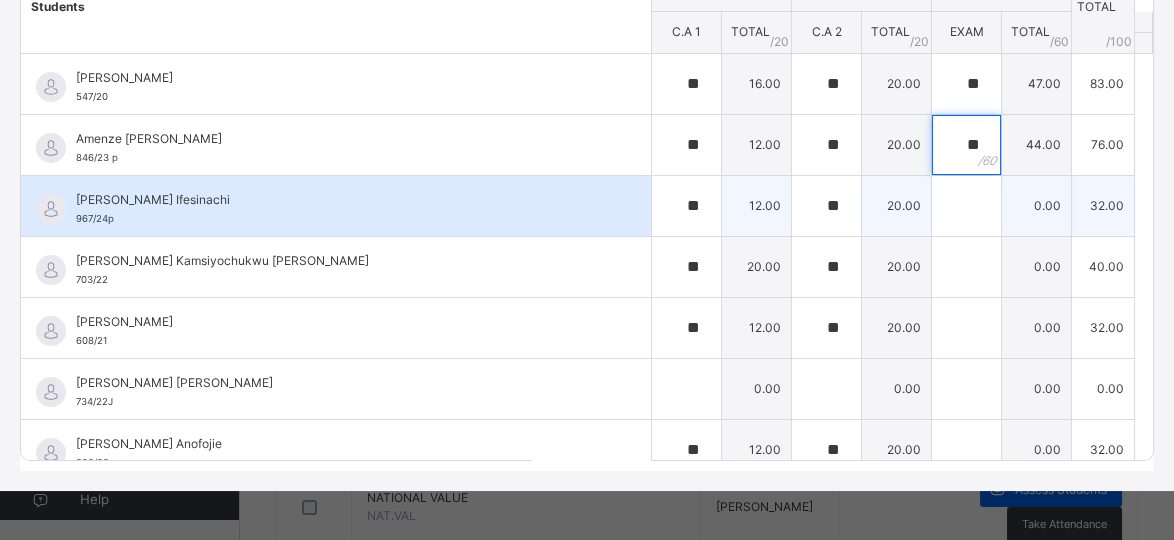 type on "**" 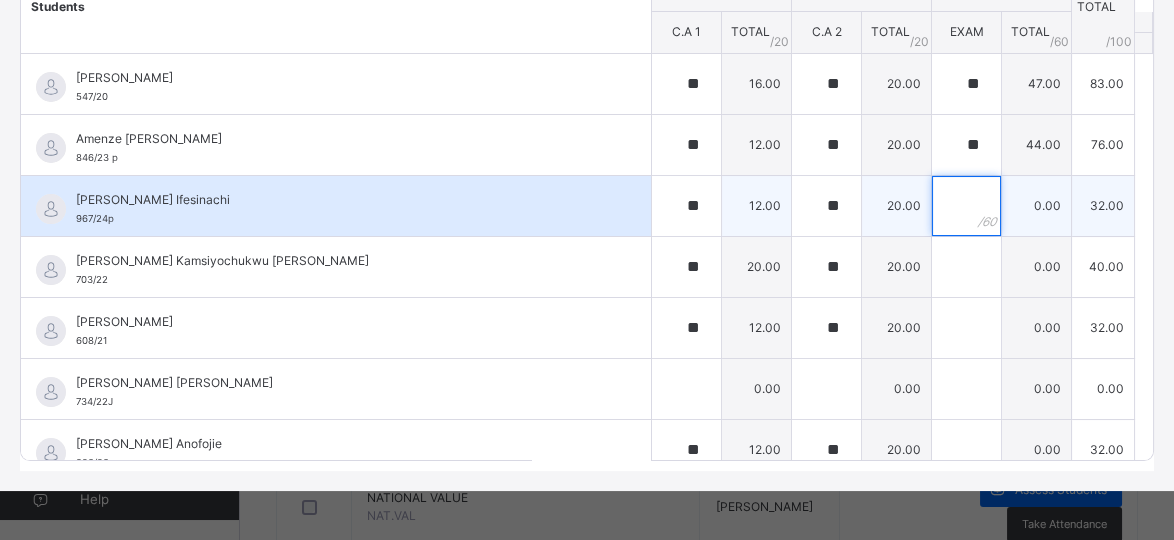 click at bounding box center [966, 206] 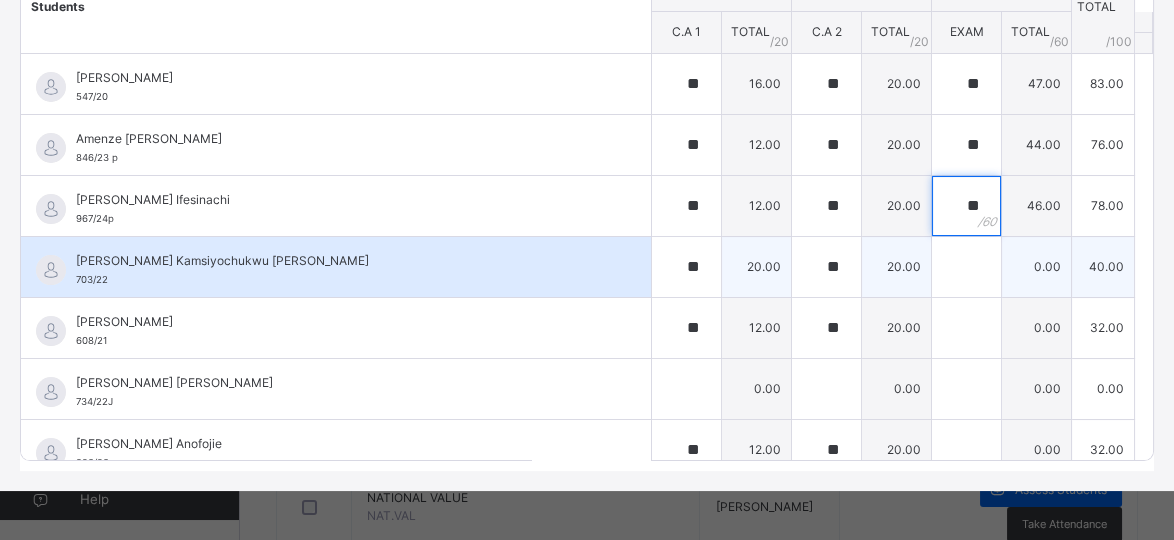 type on "**" 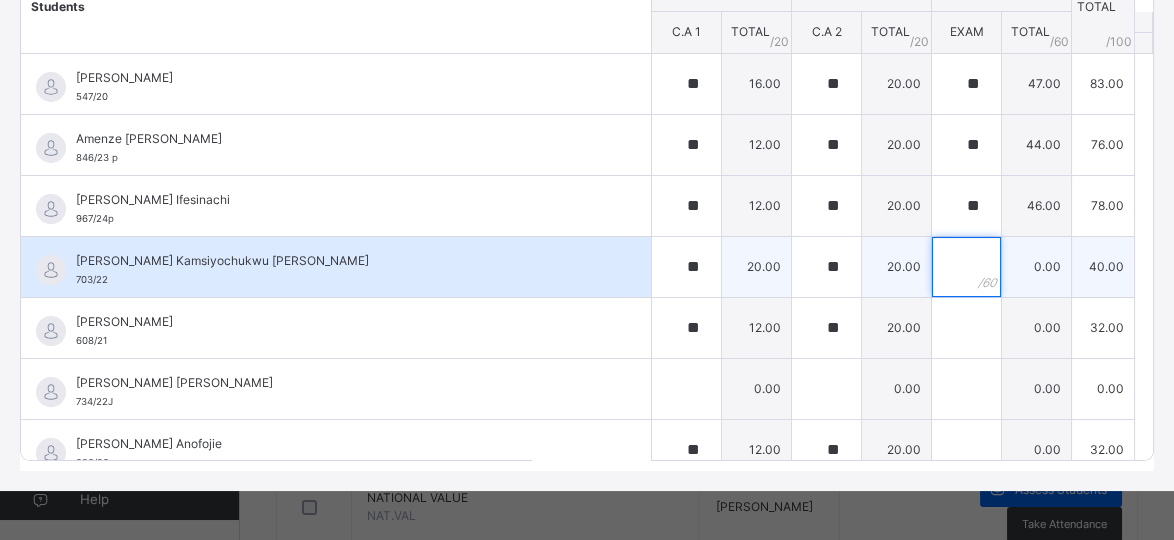 click at bounding box center [966, 267] 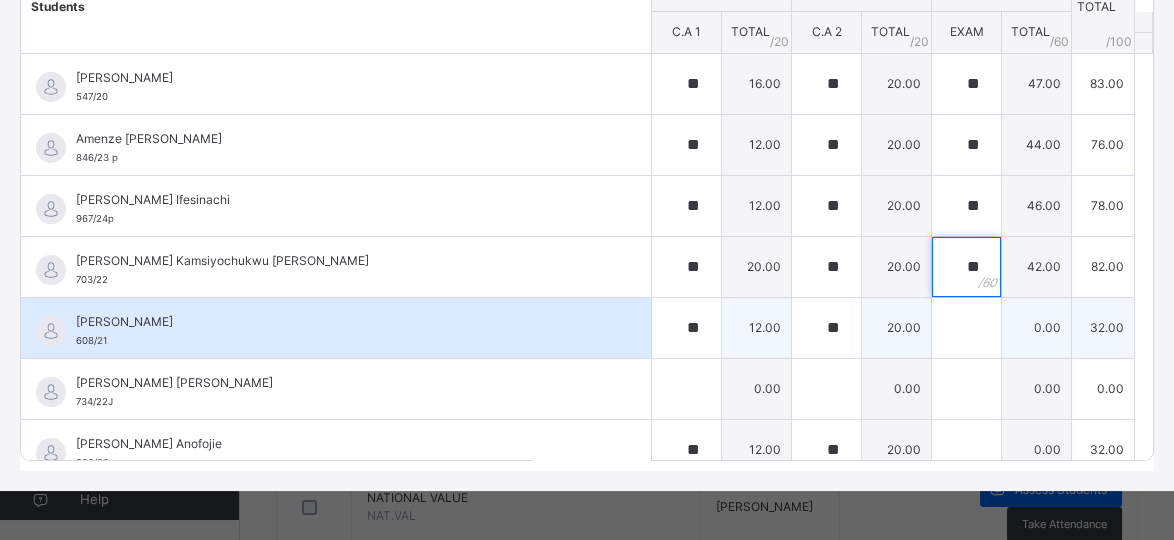 type on "**" 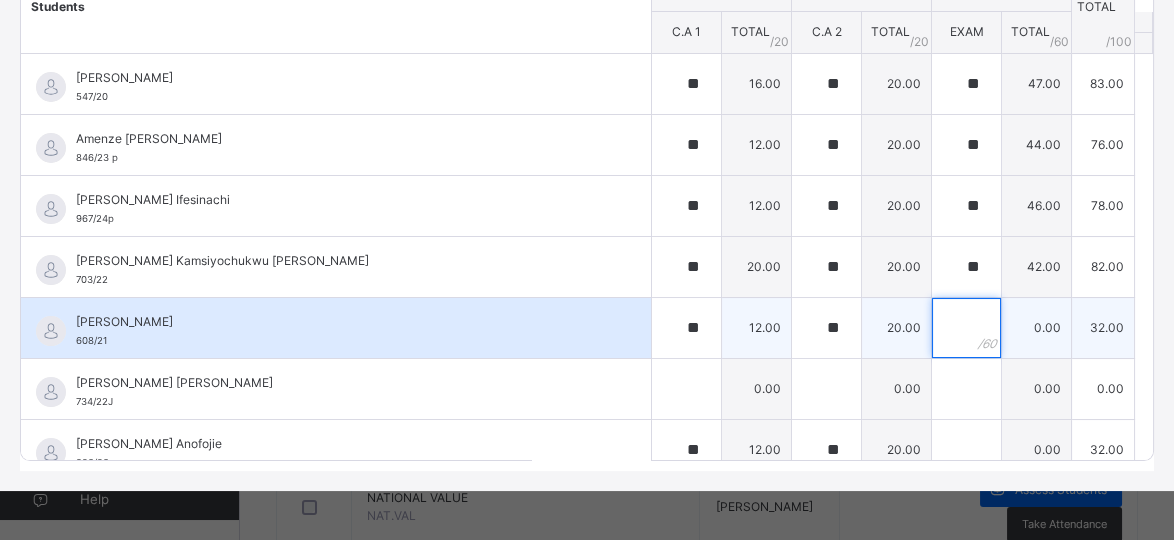 click at bounding box center (966, 328) 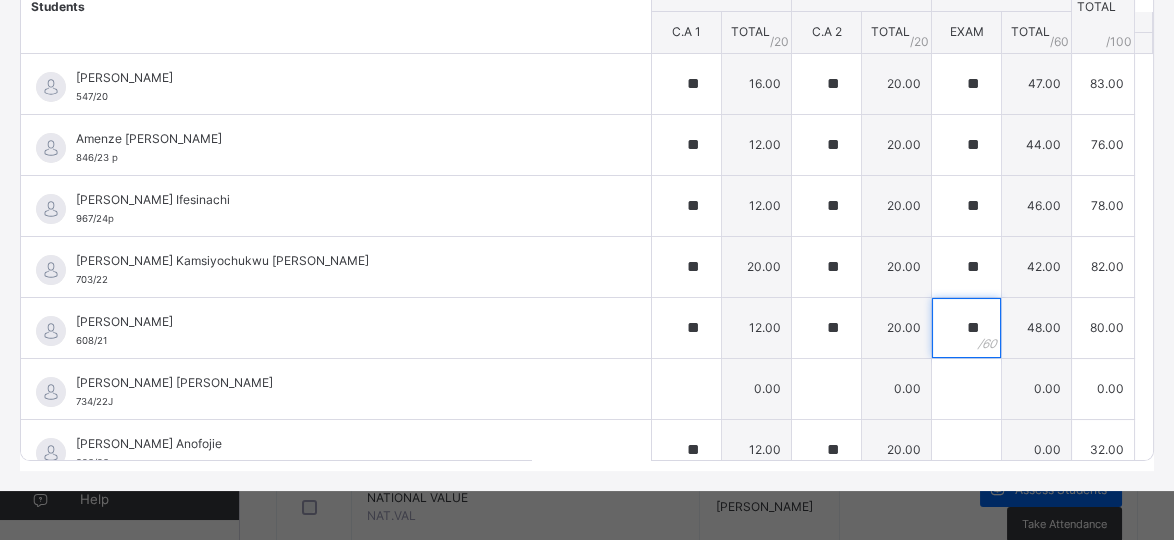 type on "**" 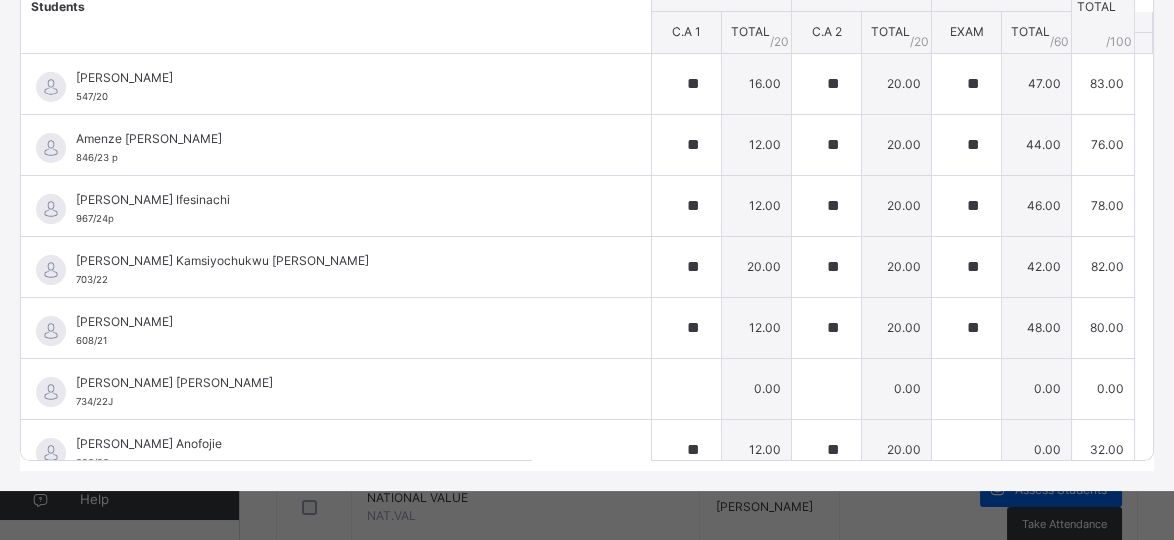 click on "Show Comments   Generate comment for all student   Save Entries Class Level:  GRADE 3   [PERSON_NAME] Subject:  MUSIC Session:  2024/2025 Session Session:  Third Term Students C.A 1 C.A 2 EXAM TOTAL /100 Comment C.A 1 TOTAL / 20 C.A 2 TOTAL / 20 EXAM TOTAL / 60 [PERSON_NAME] 547/20 [PERSON_NAME] 547/20 ** 16.00 ** 20.00 ** 47.00 83.00 Generate comment 0 / 250   ×   Subject Teacher’s Comment Generate and see in full the comment developed by the AI with an option to regenerate the comment [PERSON_NAME] [PERSON_NAME]   547/20   Total 83.00  / 100.00 [PERSON_NAME] Bot   Regenerate     Use this comment   [PERSON_NAME] [PERSON_NAME] 846/23 p [PERSON_NAME] [PERSON_NAME] 846/23 p ** 12.00 ** 20.00 ** 44.00 76.00 Generate comment 0 / 250   ×   Subject Teacher’s Comment Generate and see in full the comment developed by the AI with an option to regenerate the comment JS Amenze [PERSON_NAME]   846/23 p   Total 76.00  / 100.00 [PERSON_NAME] Bot   Regenerate     Use this comment   [PERSON_NAME] Ifesinachi 967/24p 967/24p ** 12.00 ** ** 0" at bounding box center [587, 179] 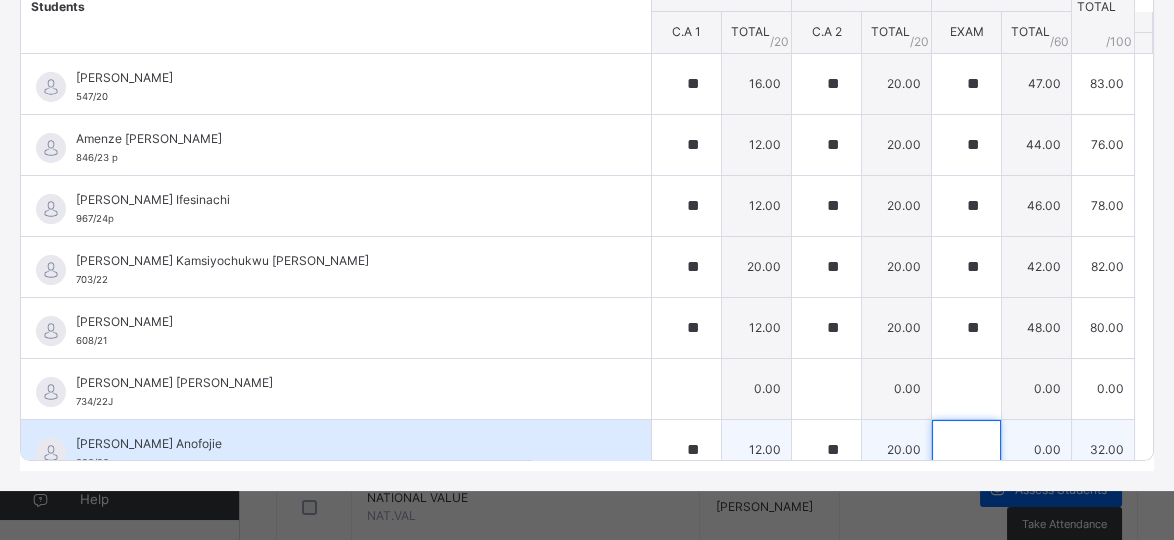 click at bounding box center (966, 450) 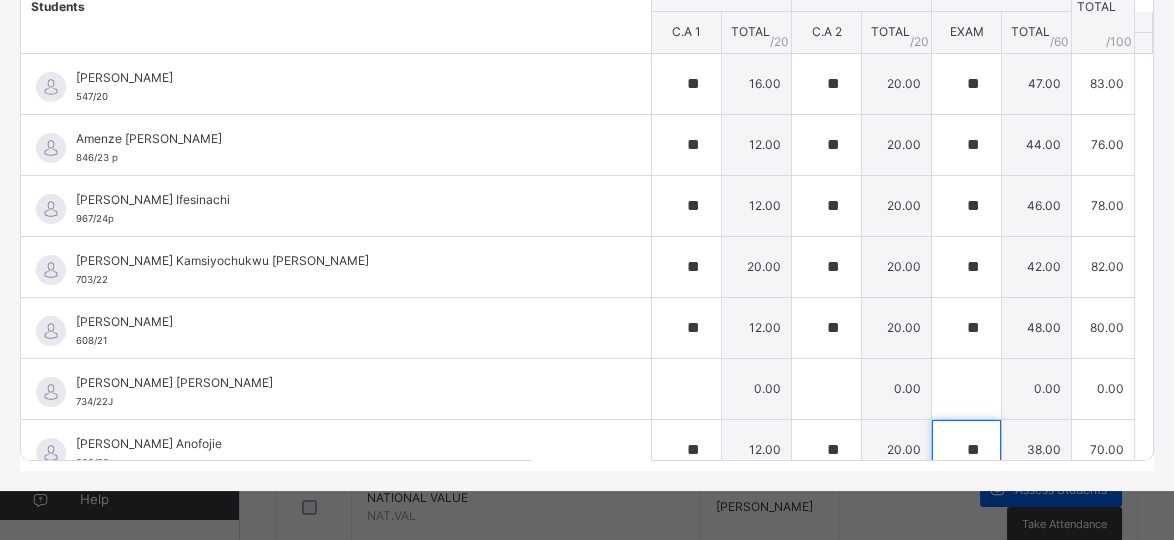 scroll, scrollTop: 384, scrollLeft: 0, axis: vertical 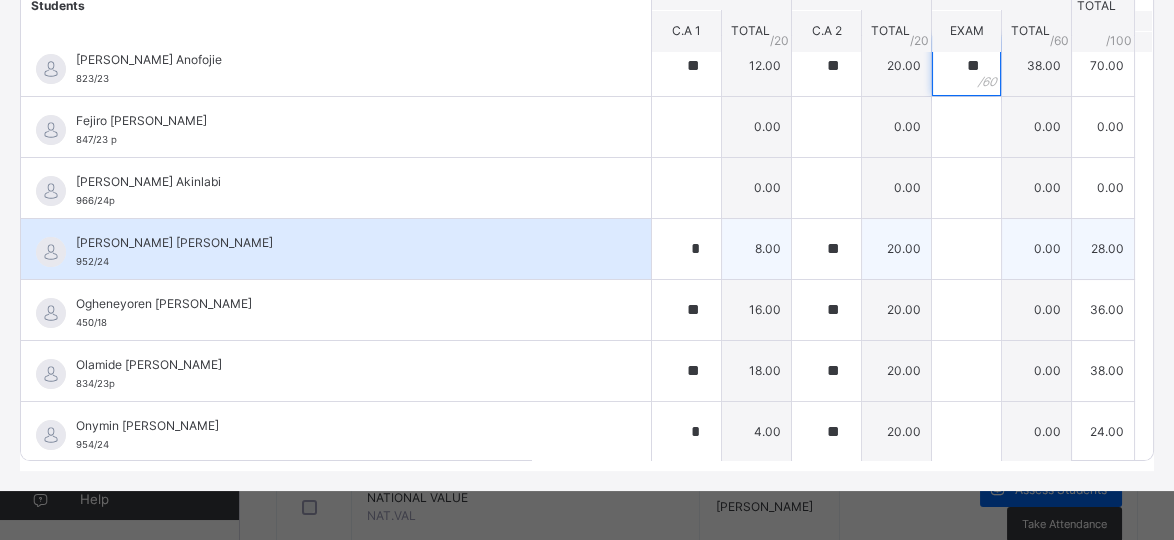 type on "**" 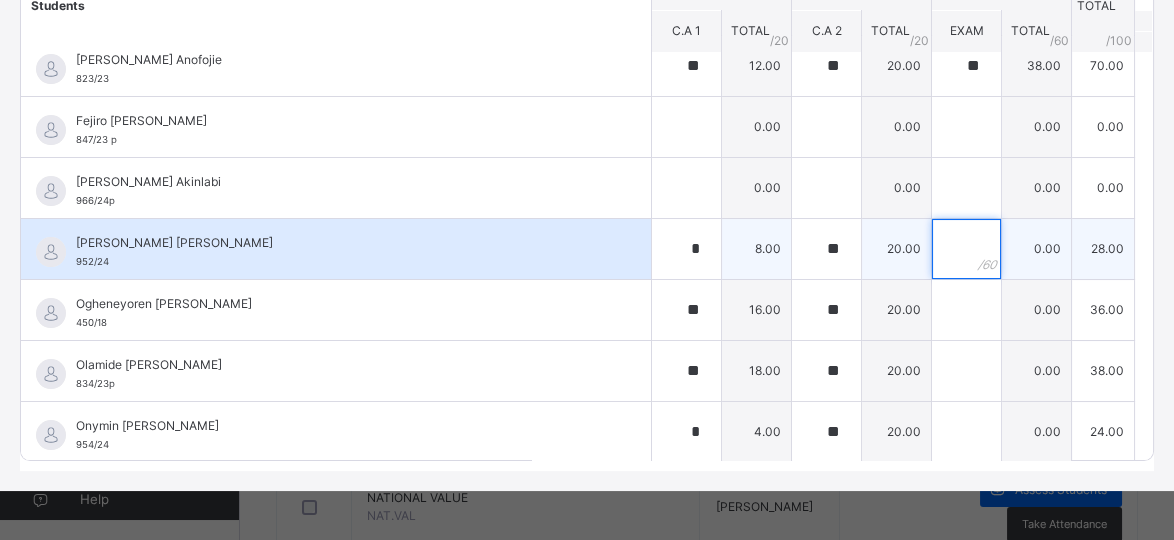 click at bounding box center (966, 249) 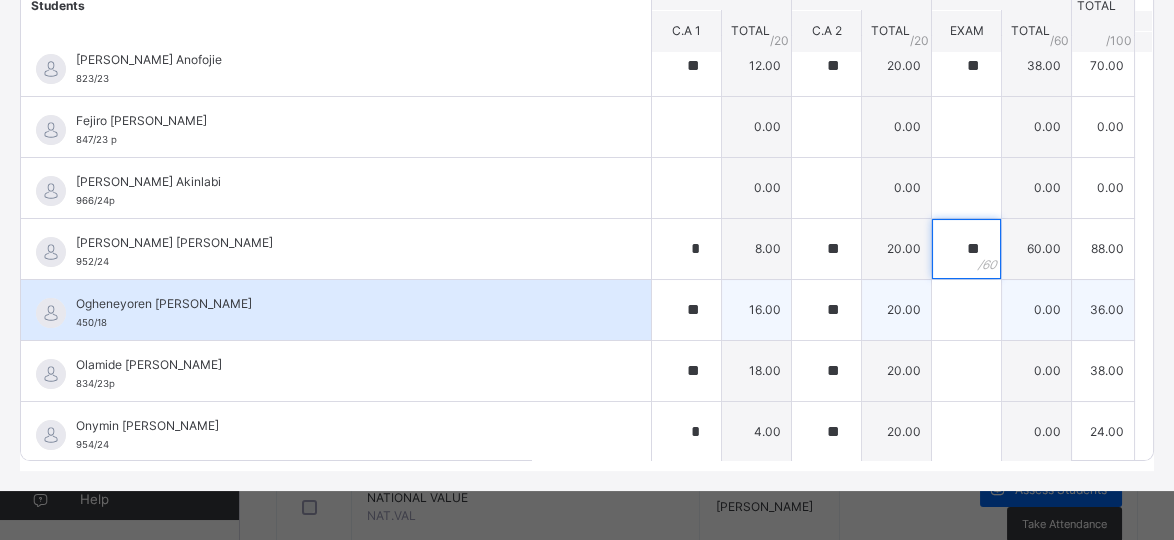 type on "**" 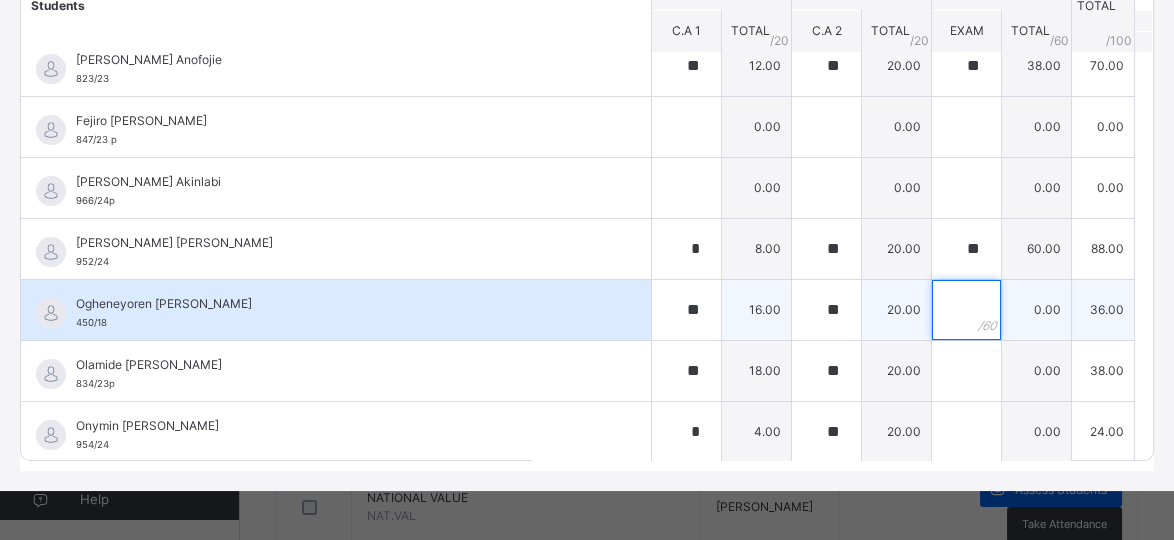 click at bounding box center [966, 310] 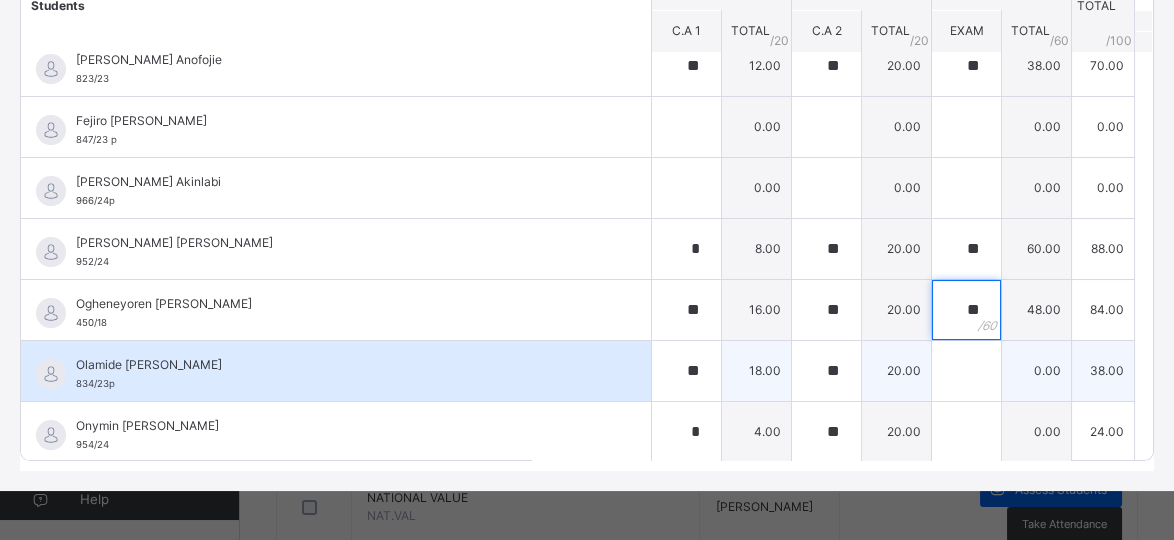 type on "**" 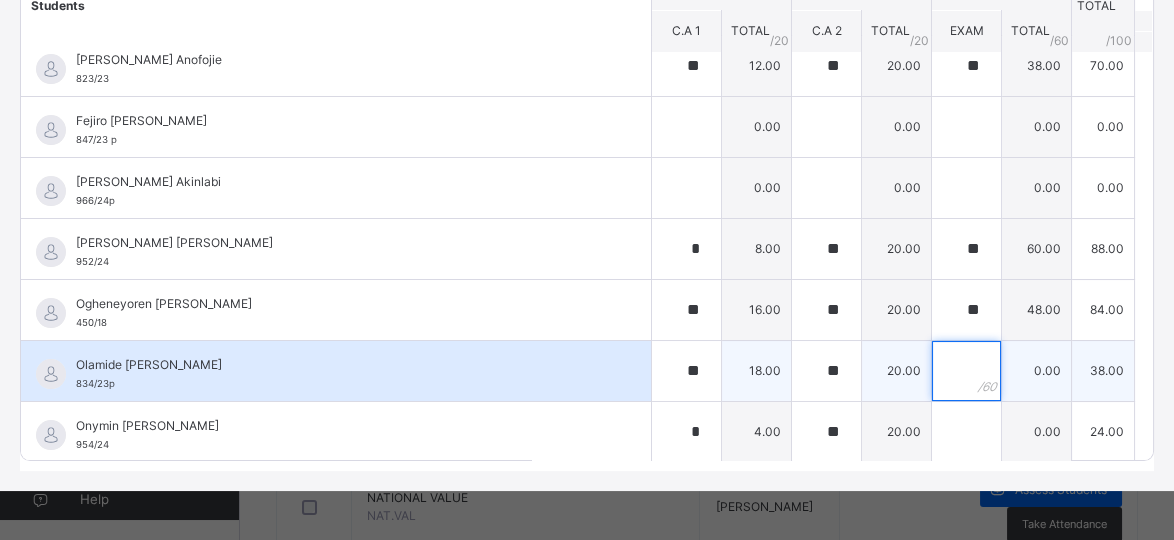 click at bounding box center (966, 371) 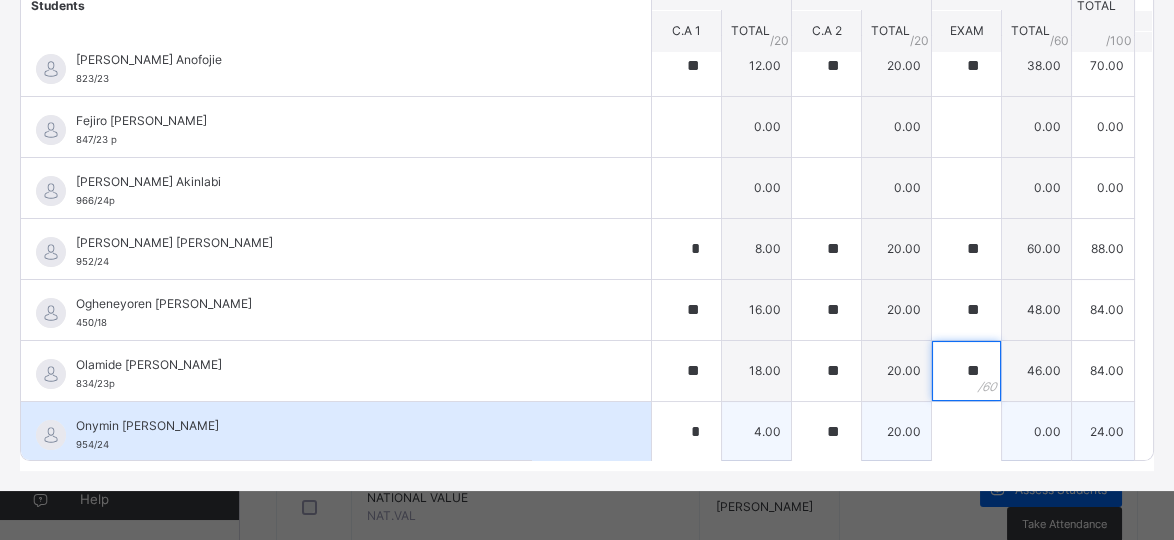 type on "**" 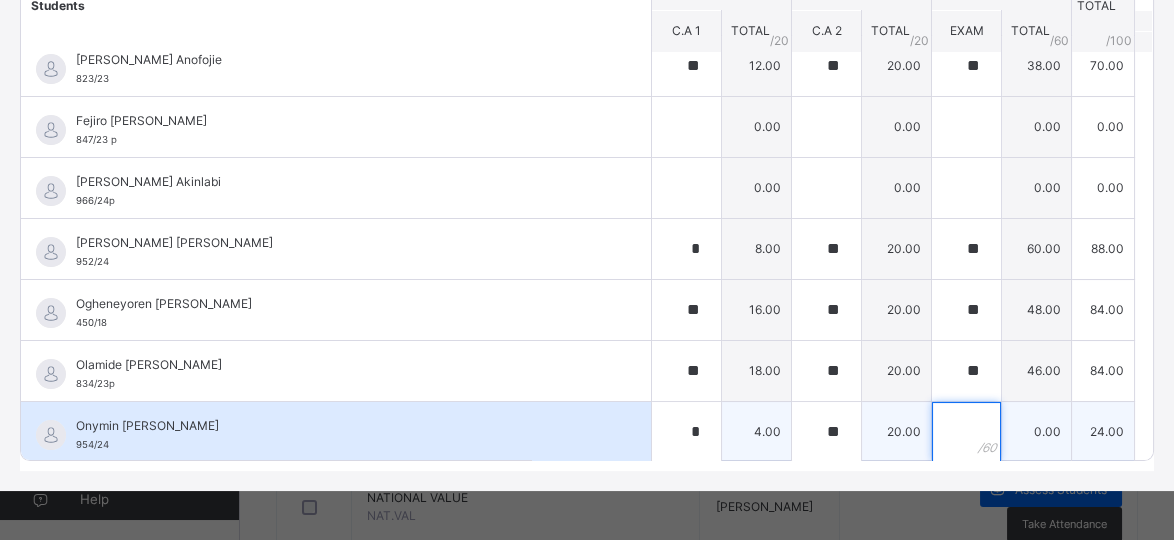 click at bounding box center (966, 432) 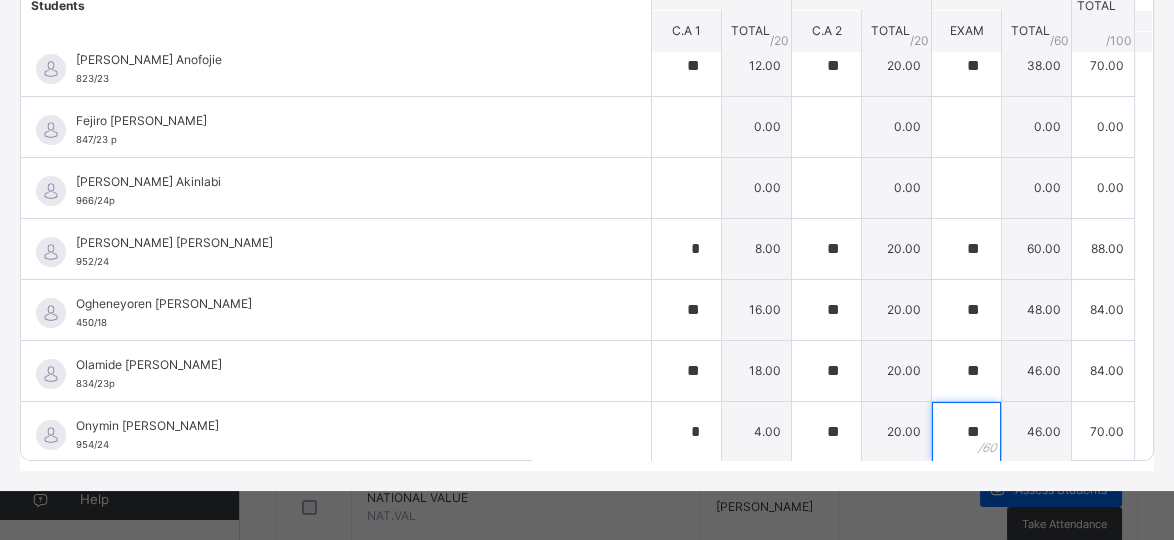 scroll, scrollTop: 0, scrollLeft: 0, axis: both 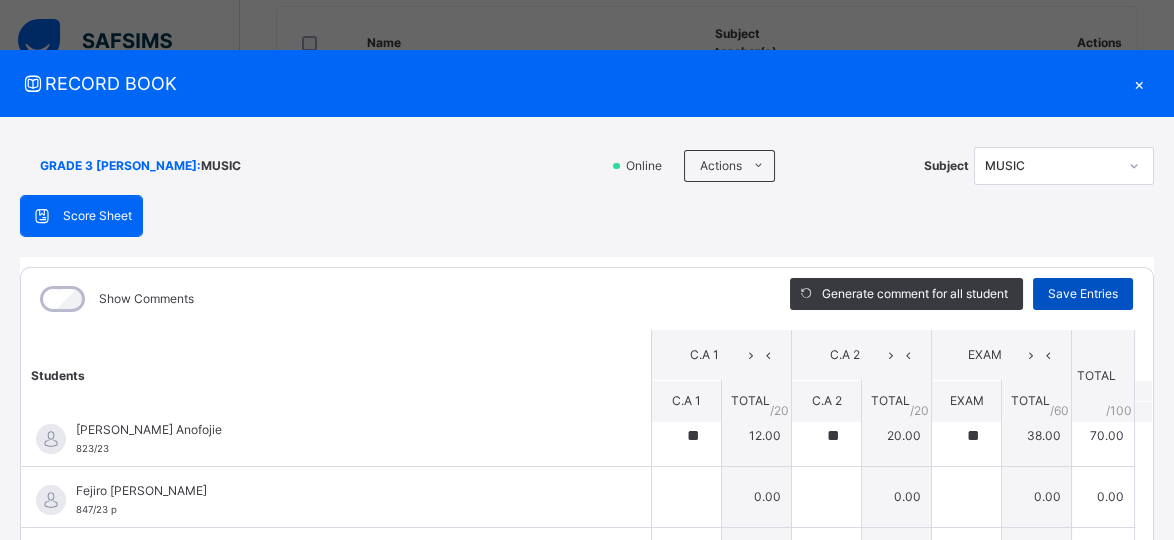 type on "**" 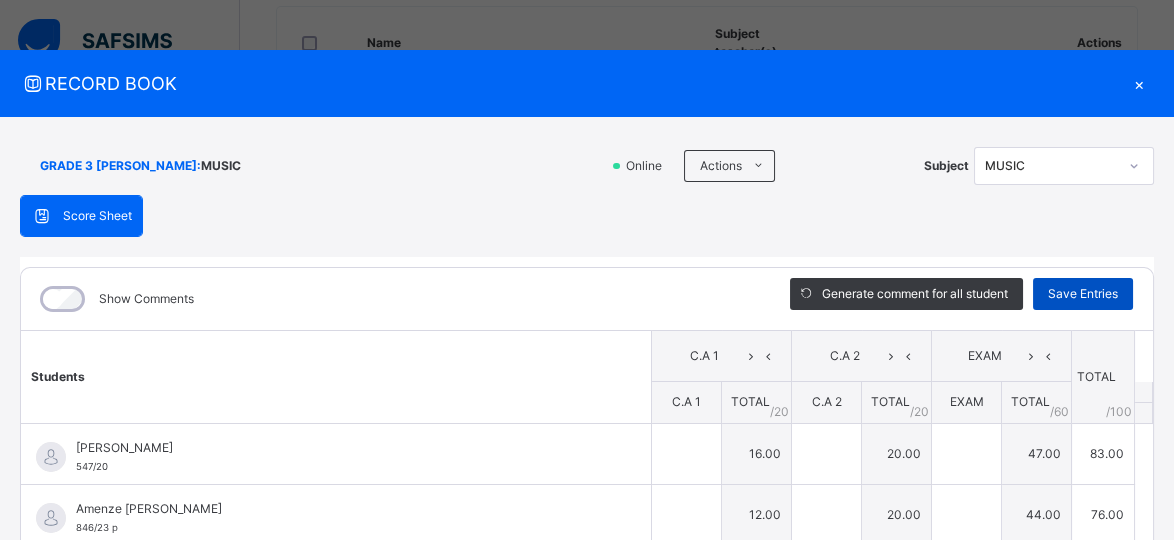 type on "**" 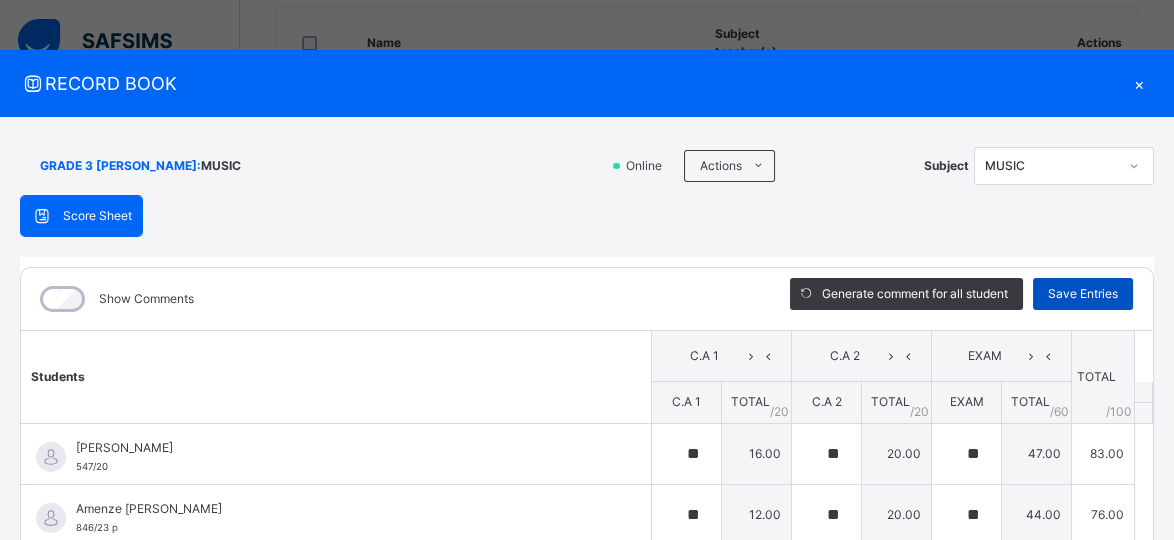 type on "**" 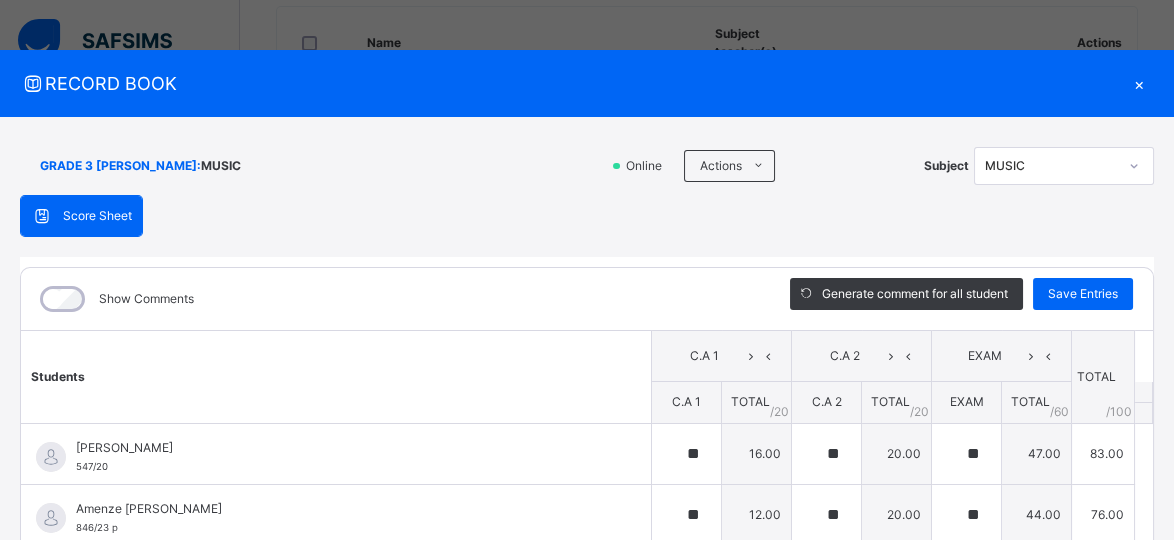 click on "×" at bounding box center [1139, 83] 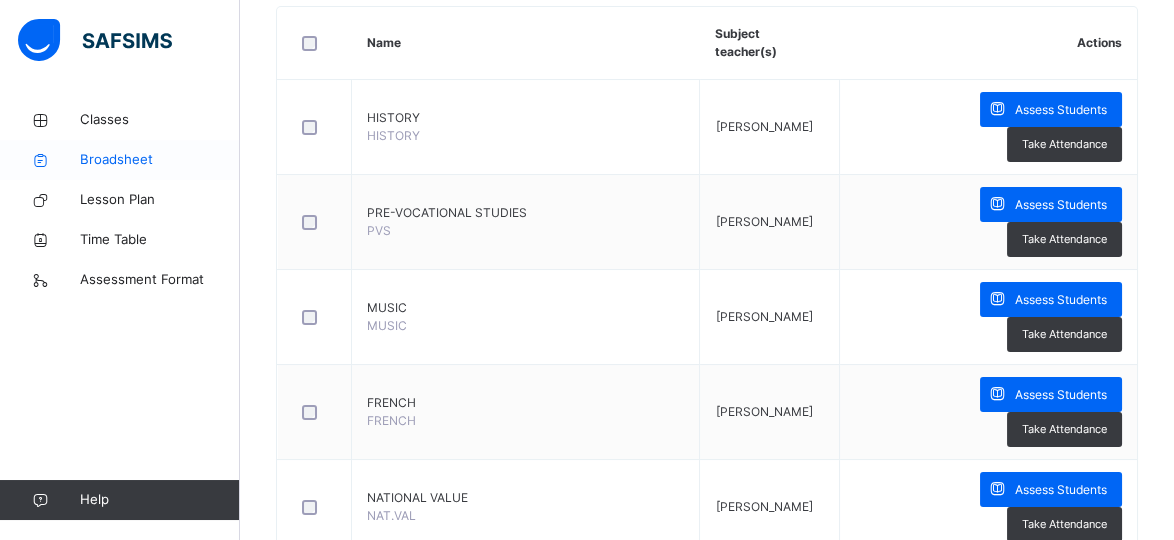 click on "Broadsheet" at bounding box center (160, 160) 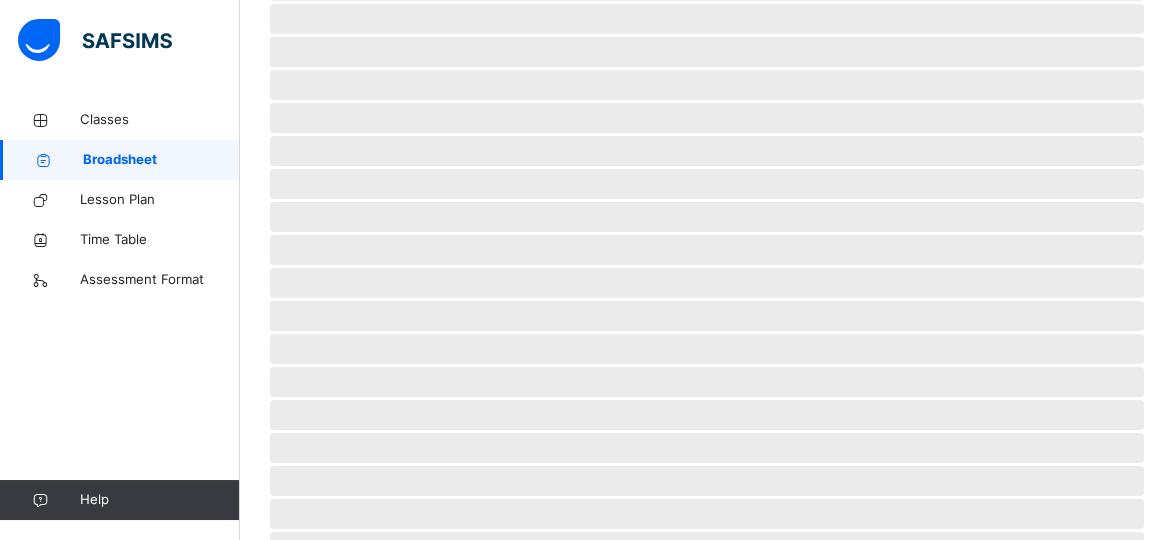 click on "Broadsheet" at bounding box center (161, 160) 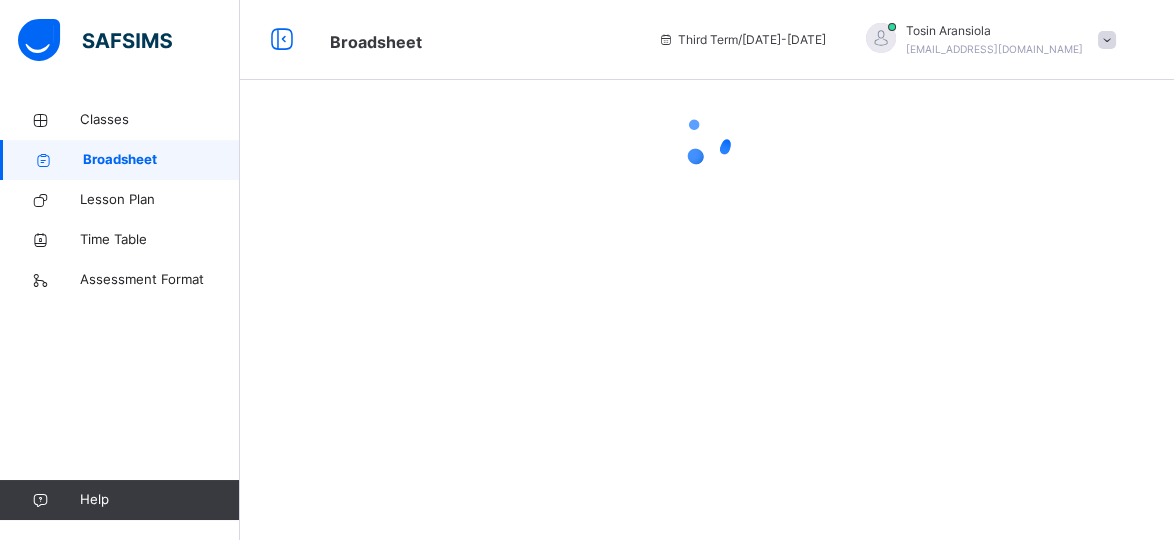 scroll, scrollTop: 0, scrollLeft: 0, axis: both 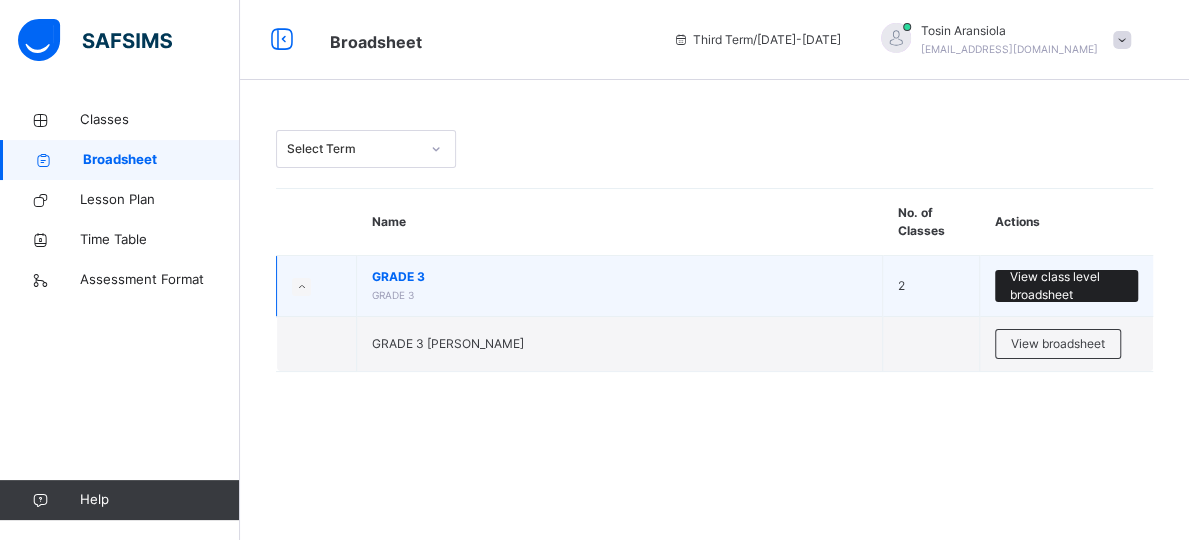 click on "View class level broadsheet" at bounding box center (1066, 286) 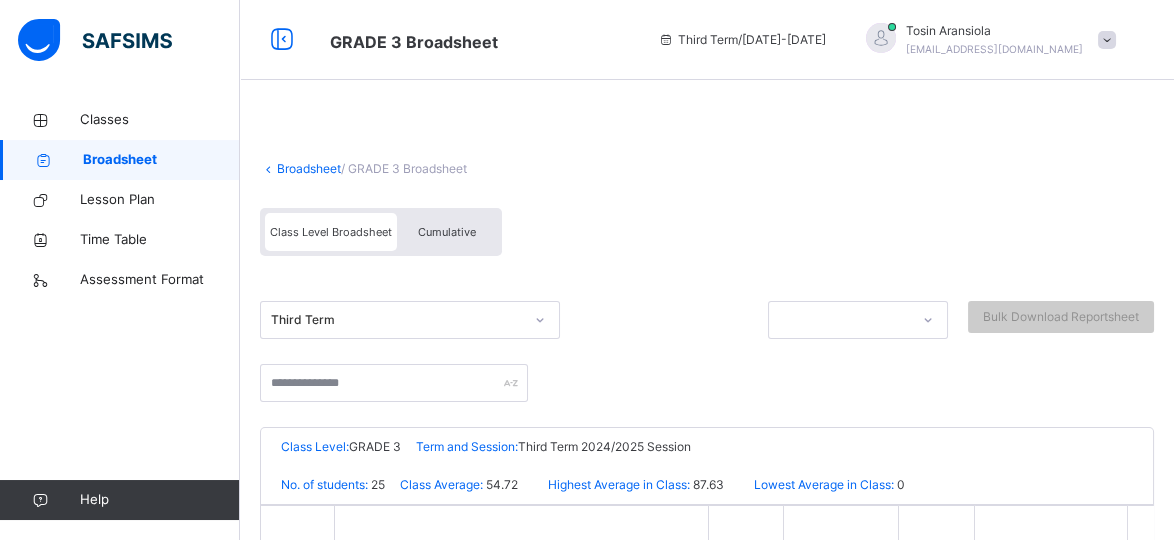 click on "Cumulative" at bounding box center [447, 232] 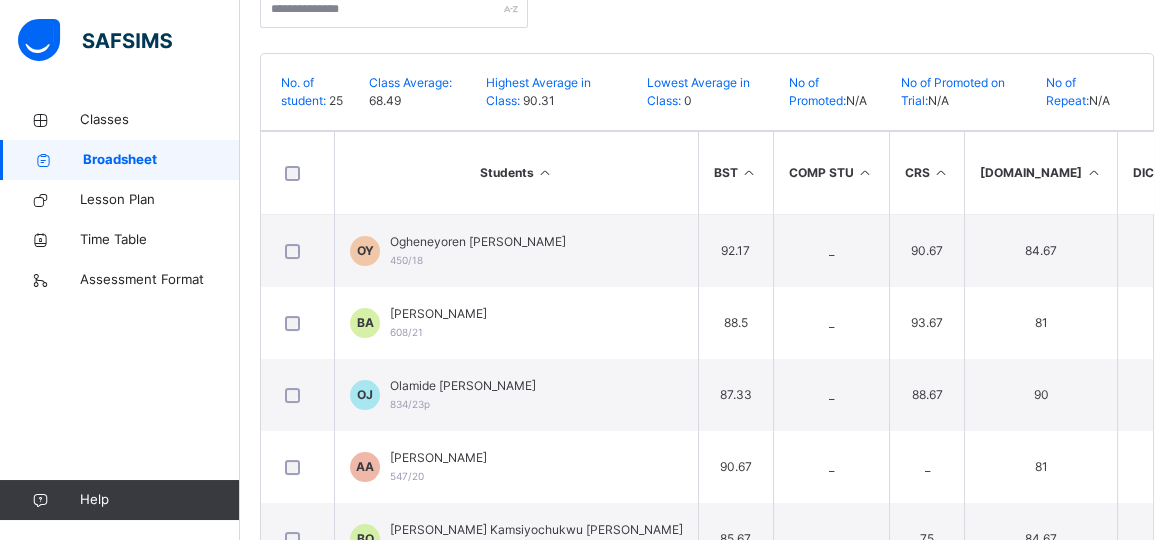 scroll, scrollTop: 440, scrollLeft: 0, axis: vertical 